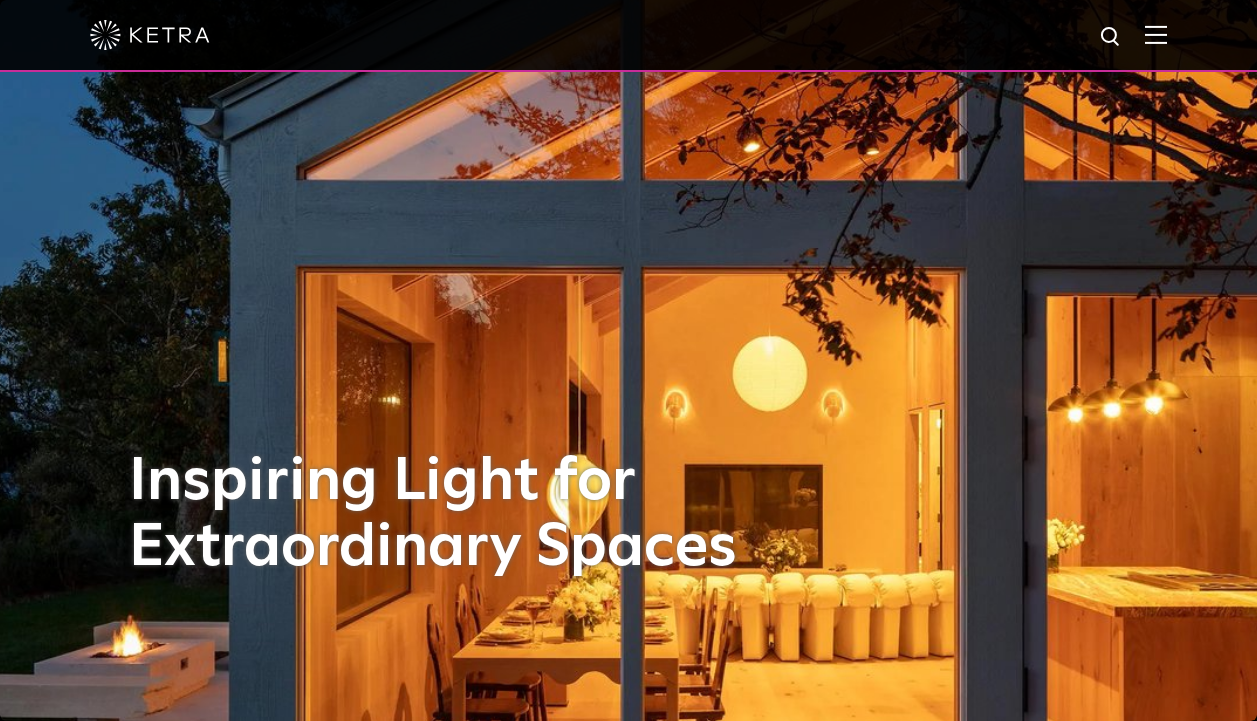 scroll, scrollTop: 0, scrollLeft: 0, axis: both 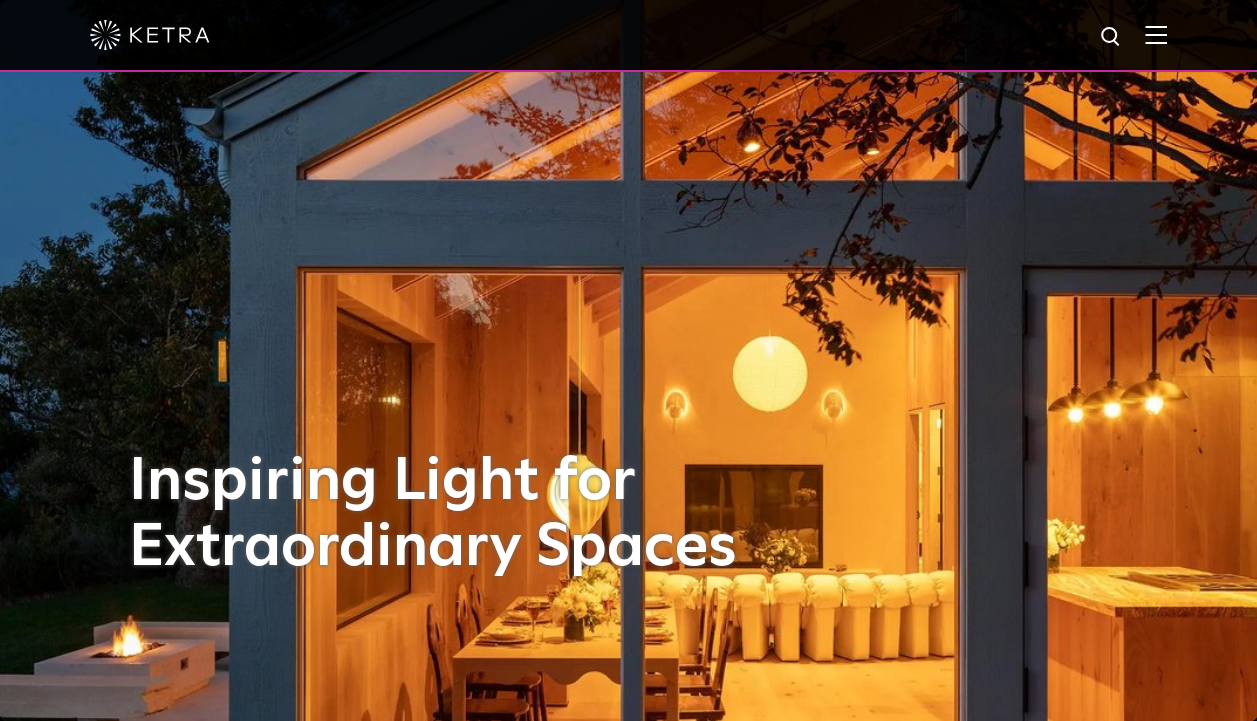 click at bounding box center (1156, 34) 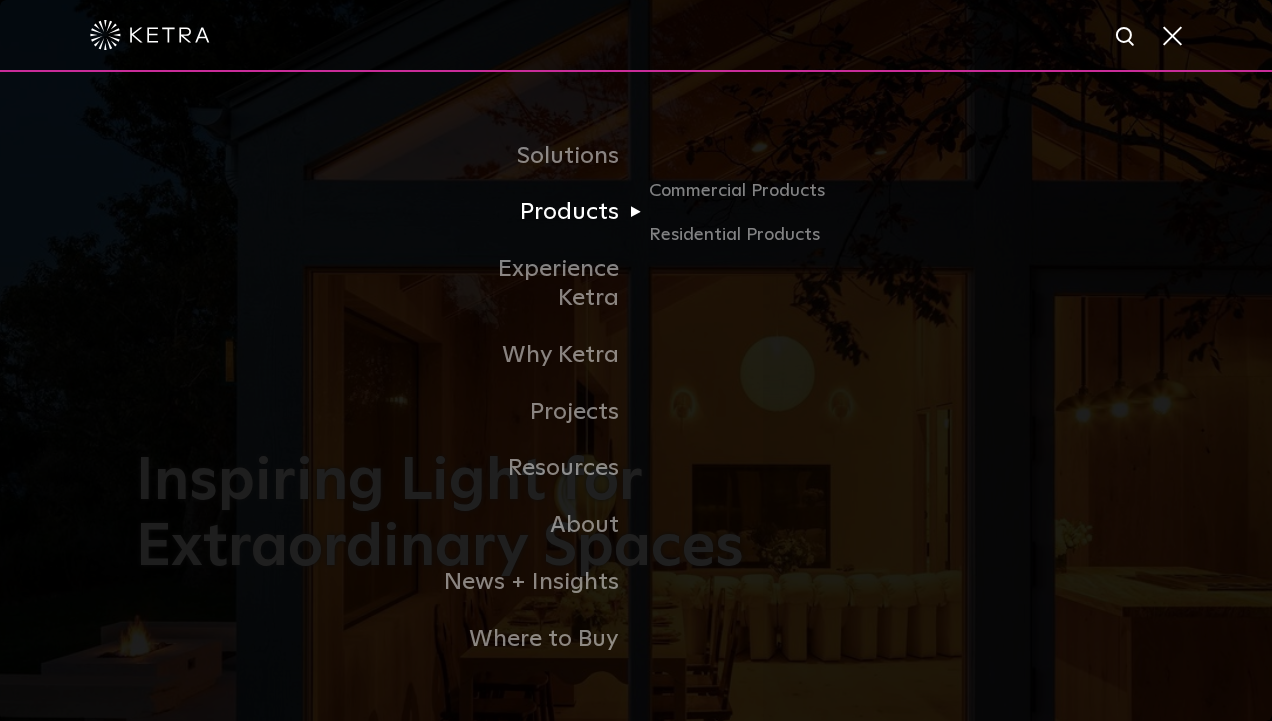 click on "Products" at bounding box center (533, 212) 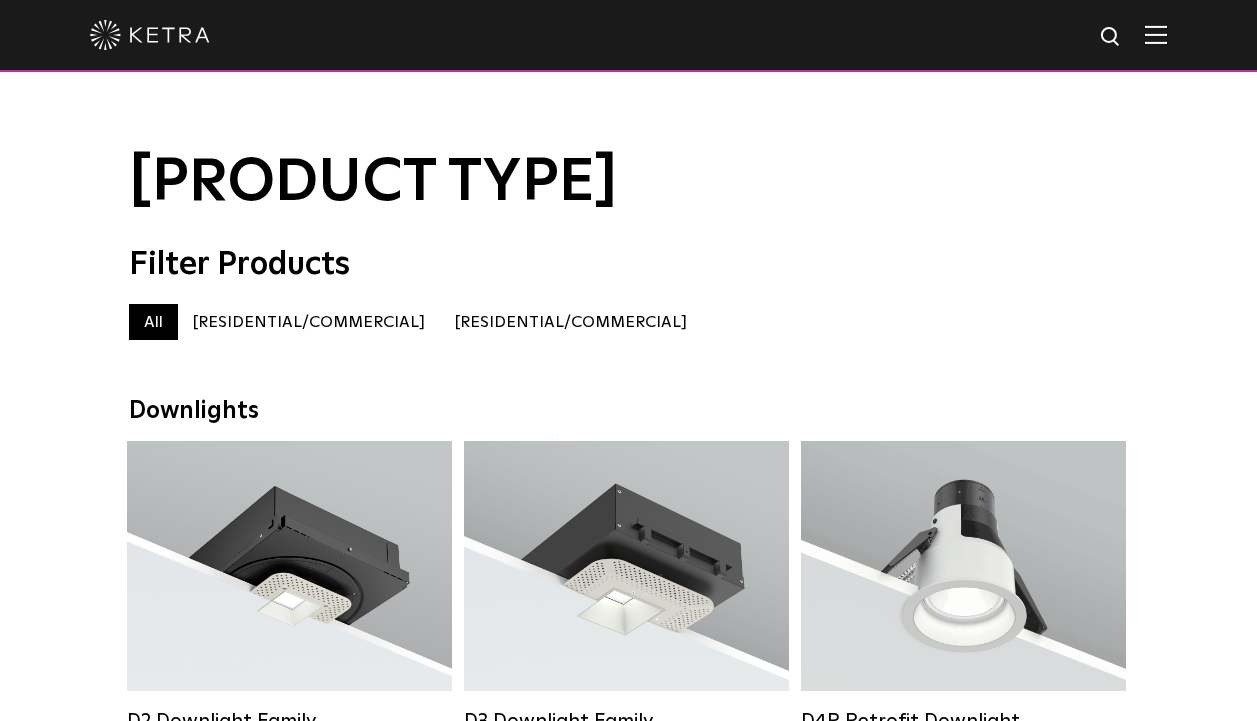 scroll, scrollTop: 0, scrollLeft: 0, axis: both 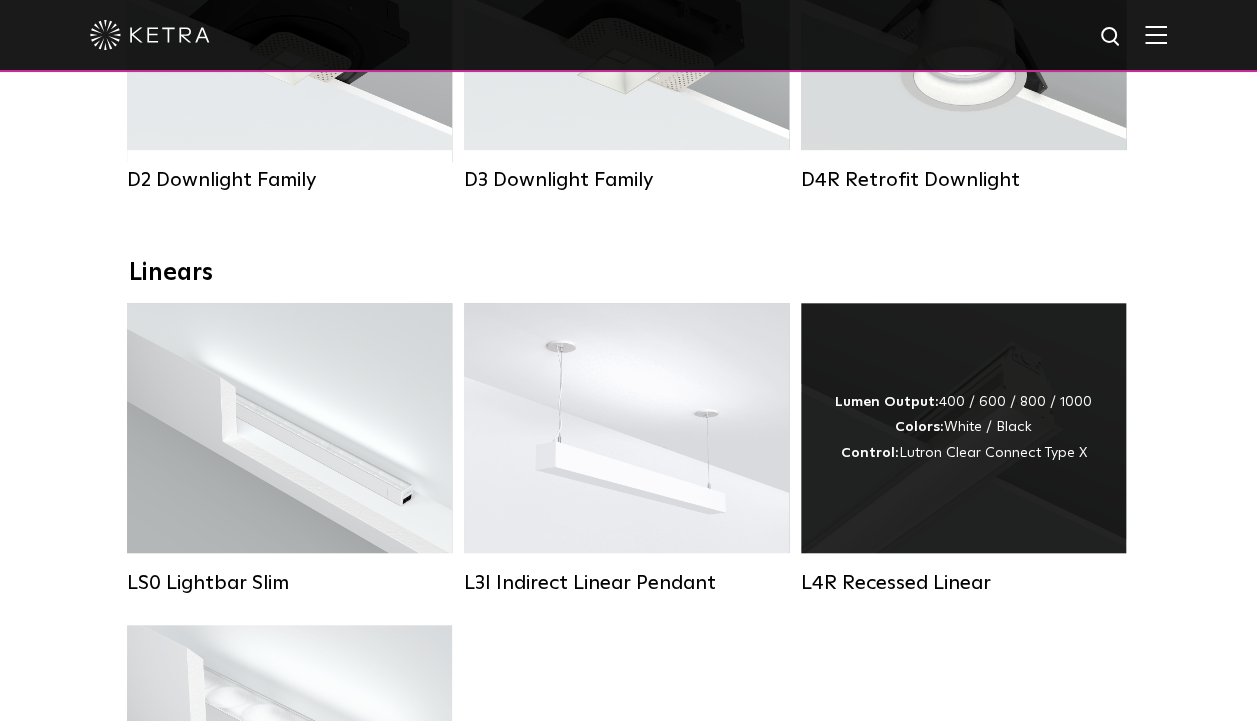 click on "Lumen Output:  400 / 600 / 800 / 1000 Colors:  White / Black Control:  Lutron Clear Connect Type X" at bounding box center [963, 428] 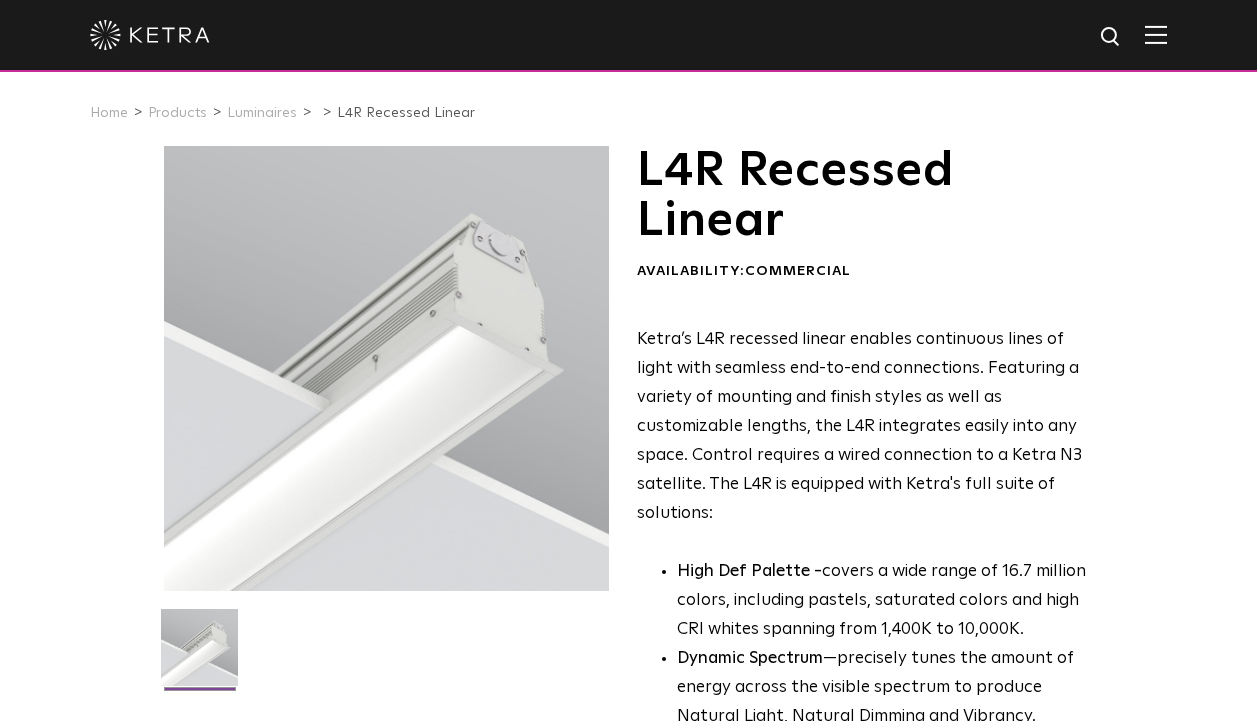 scroll, scrollTop: 0, scrollLeft: 0, axis: both 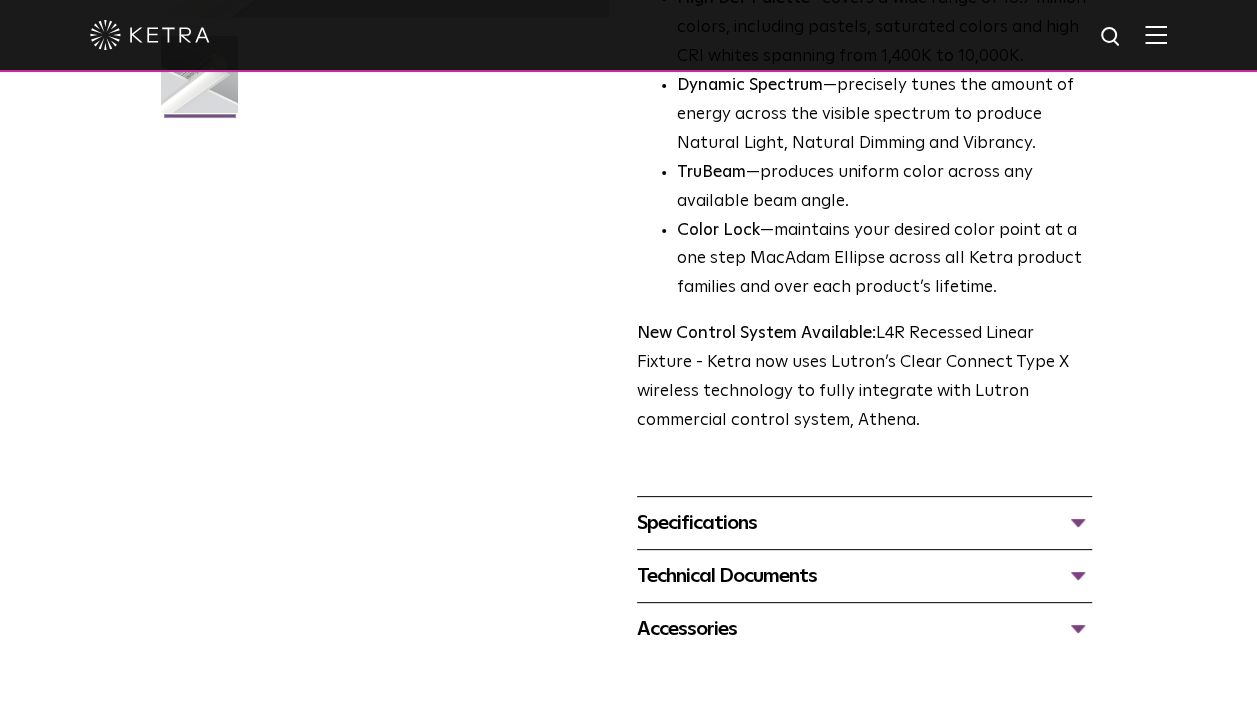 click on "Specifications" at bounding box center [864, 523] 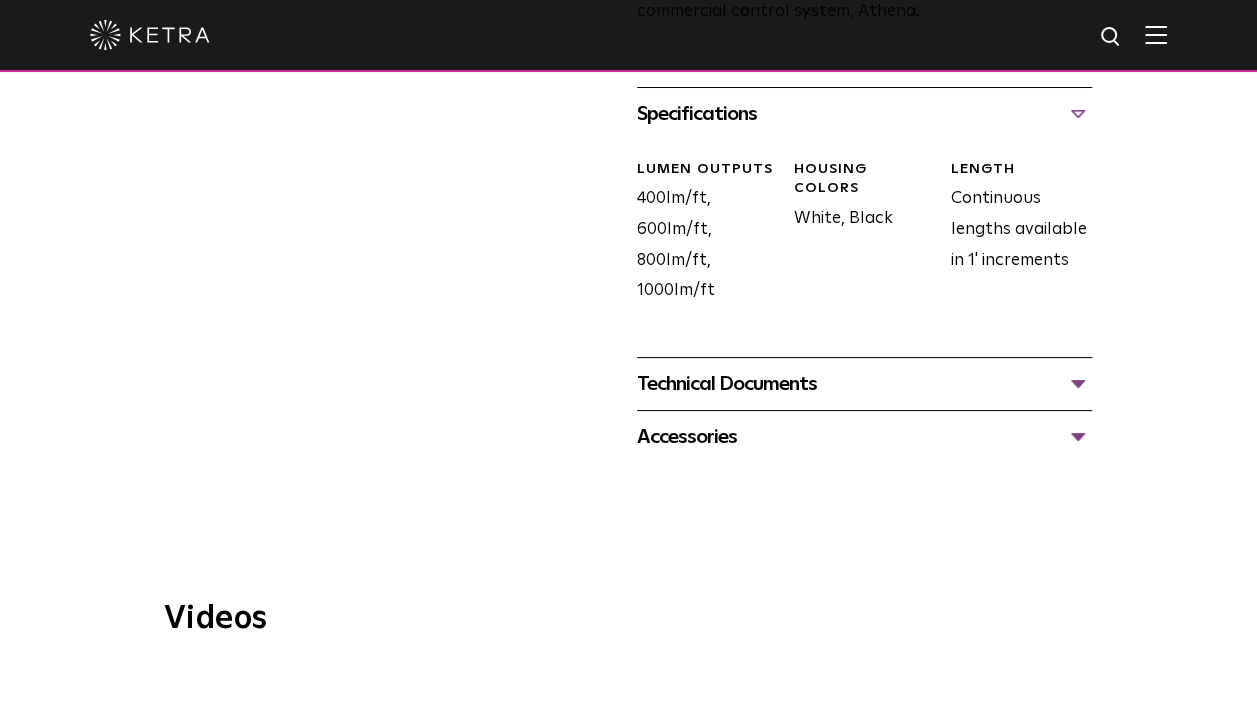 scroll, scrollTop: 986, scrollLeft: 0, axis: vertical 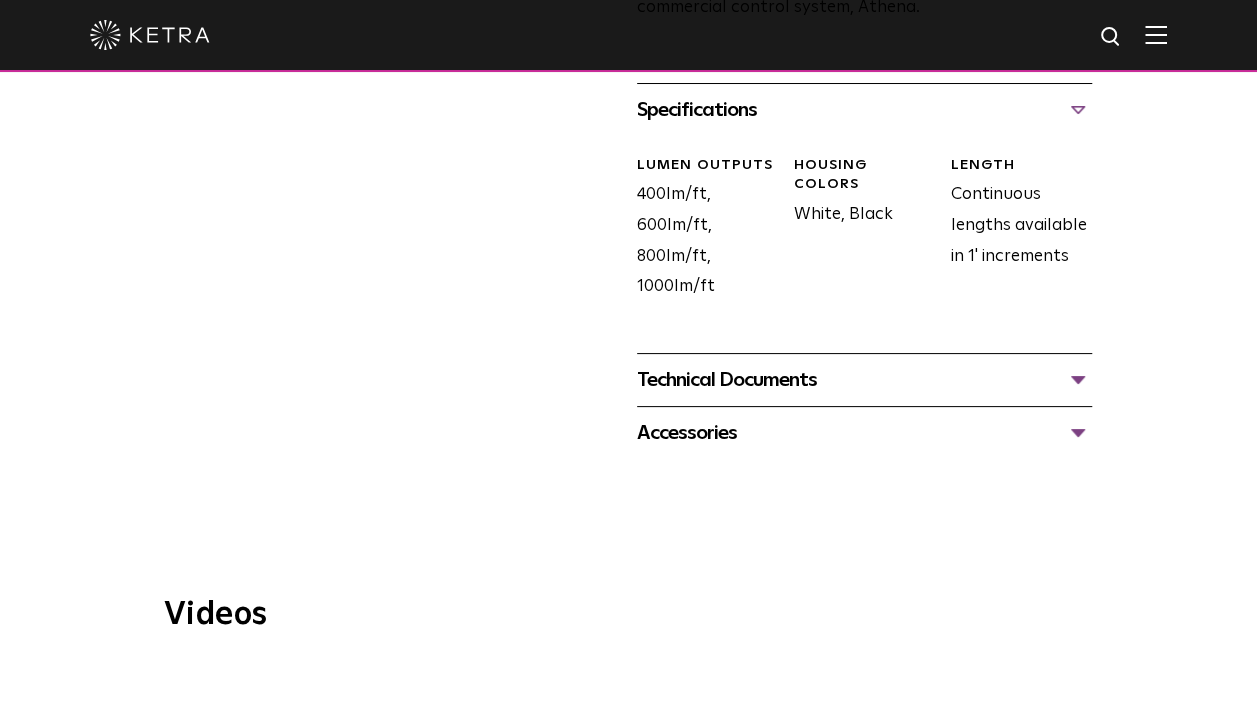 click on "Technical Documents" at bounding box center [864, 380] 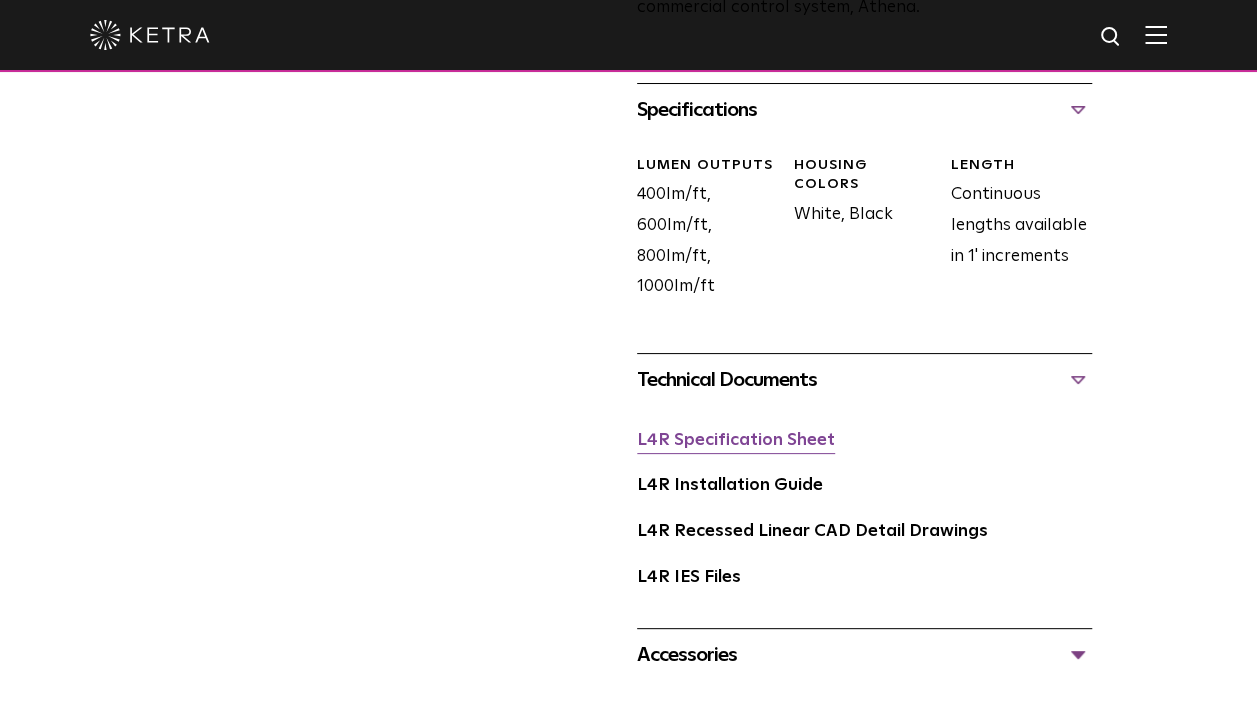click on "L4R Specification Sheet" at bounding box center (736, 440) 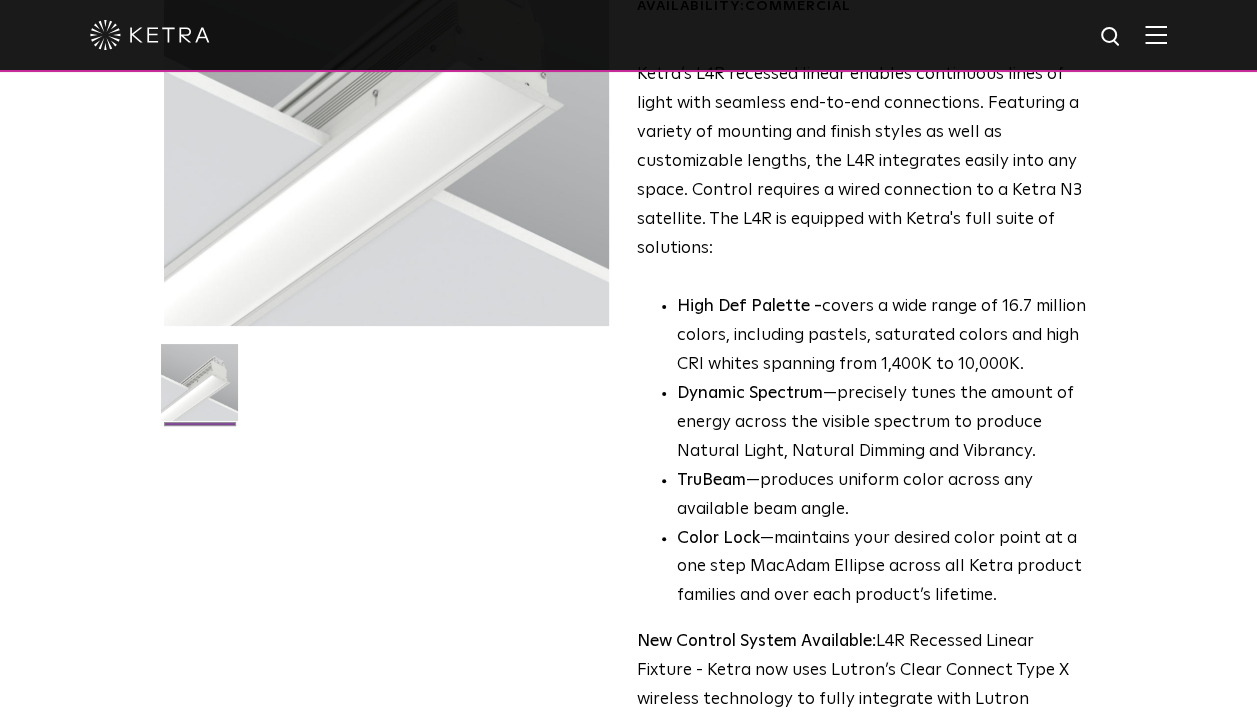 scroll, scrollTop: 0, scrollLeft: 0, axis: both 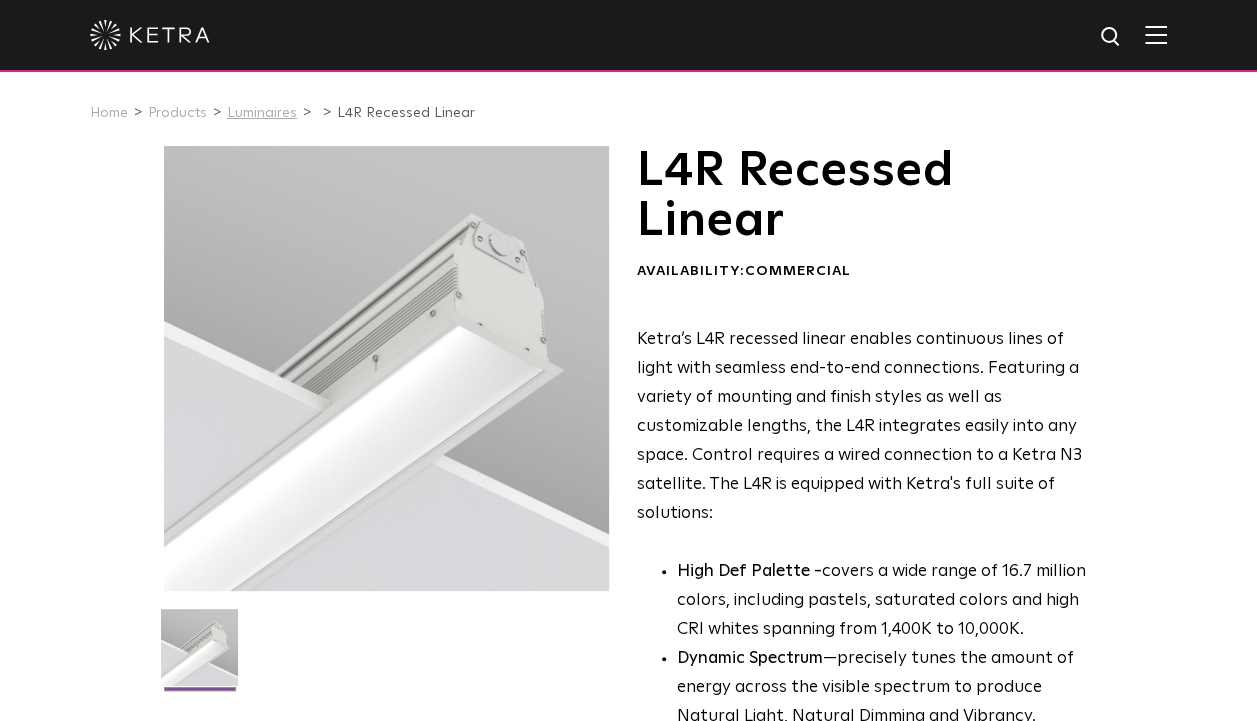 click on "Luminaires" at bounding box center (262, 113) 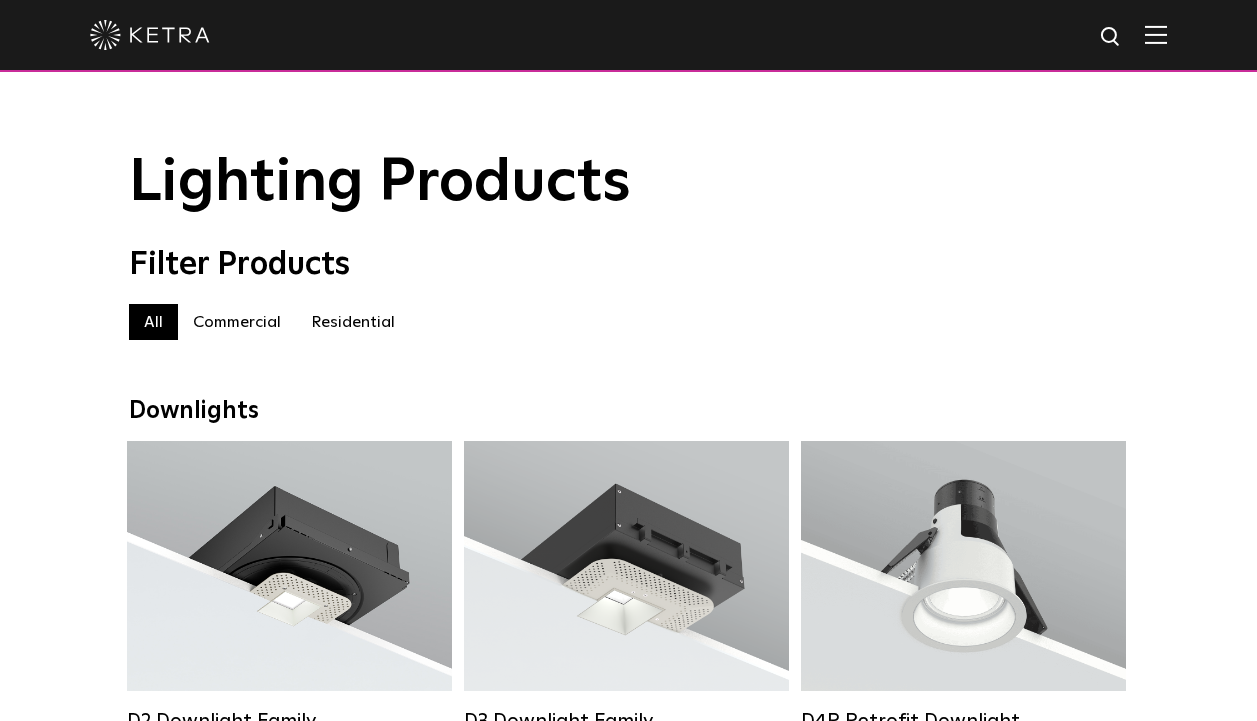scroll, scrollTop: 0, scrollLeft: 0, axis: both 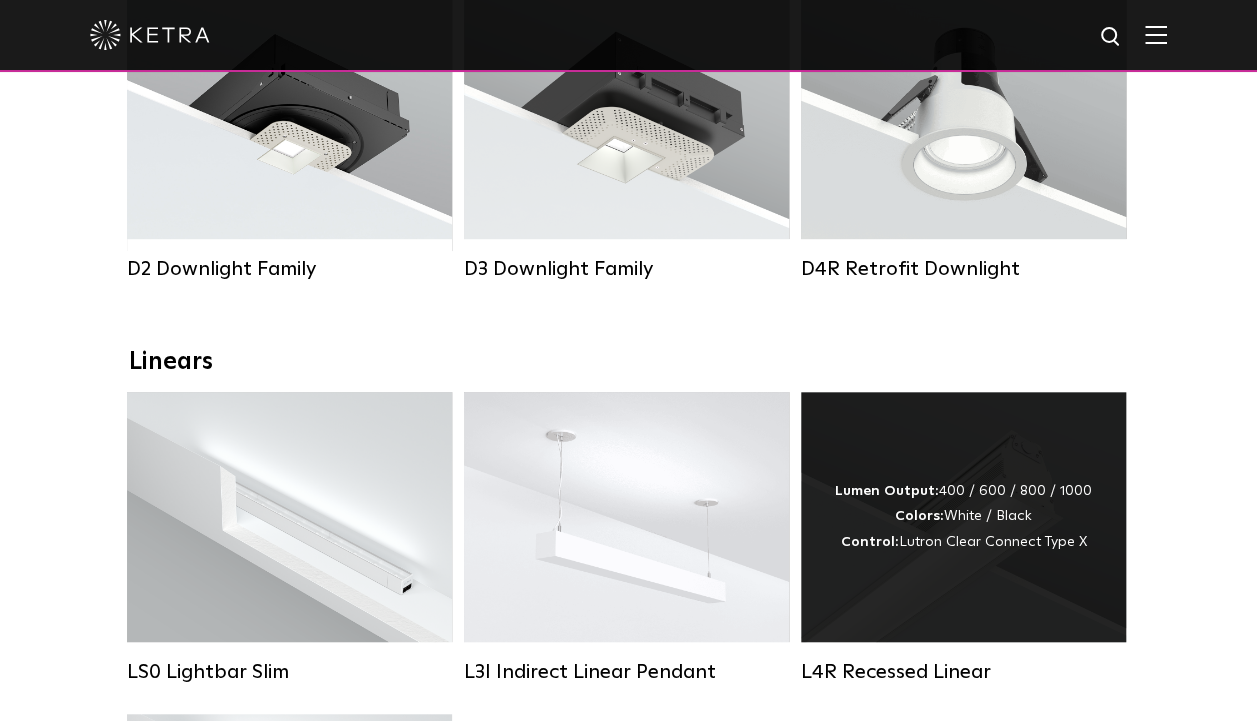 click on "Lumen Output: 400 / 600 / 800 / 1000 Colors: White / Black Control: Lutron Clear Connect Type X" at bounding box center (963, 517) 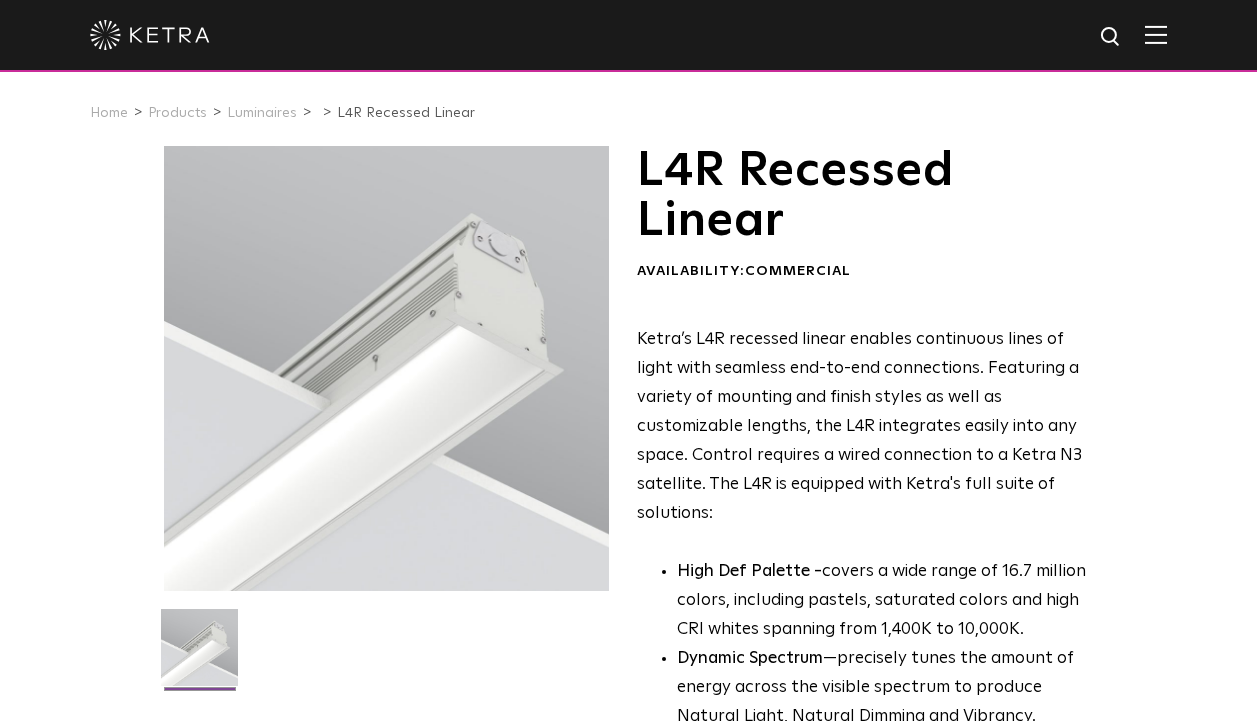 scroll, scrollTop: 0, scrollLeft: 0, axis: both 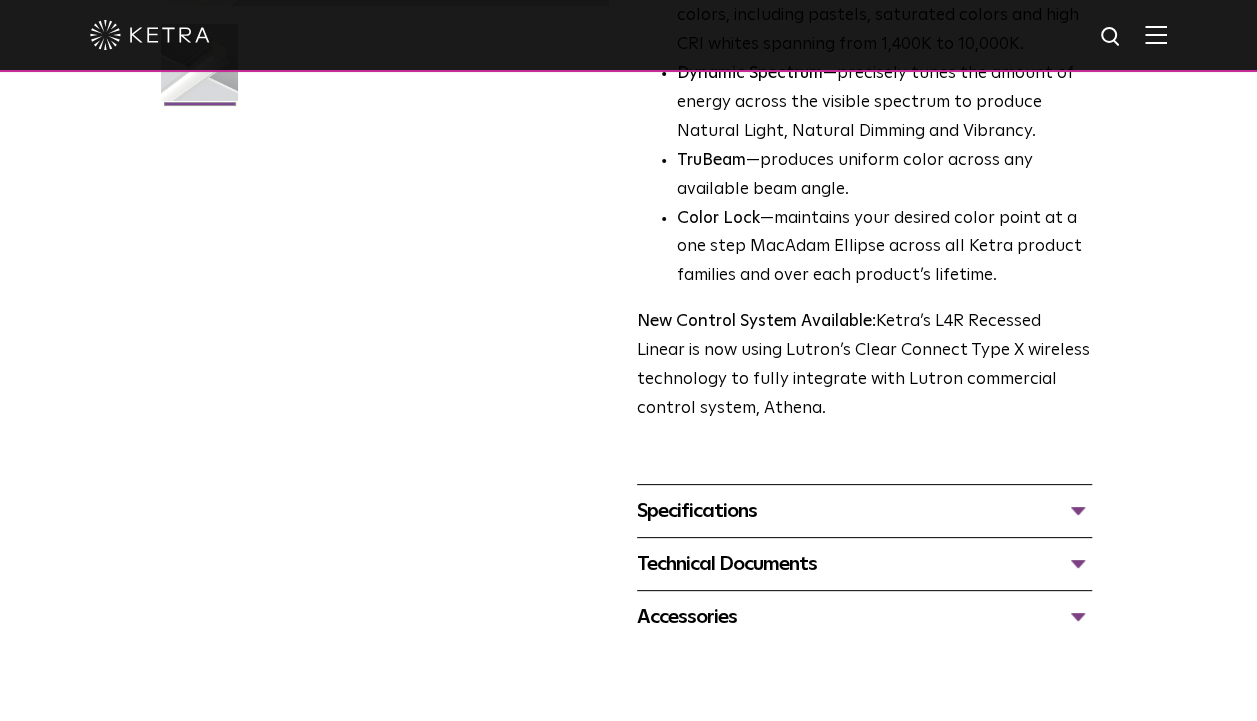 click on "Technical Documents" at bounding box center (864, 564) 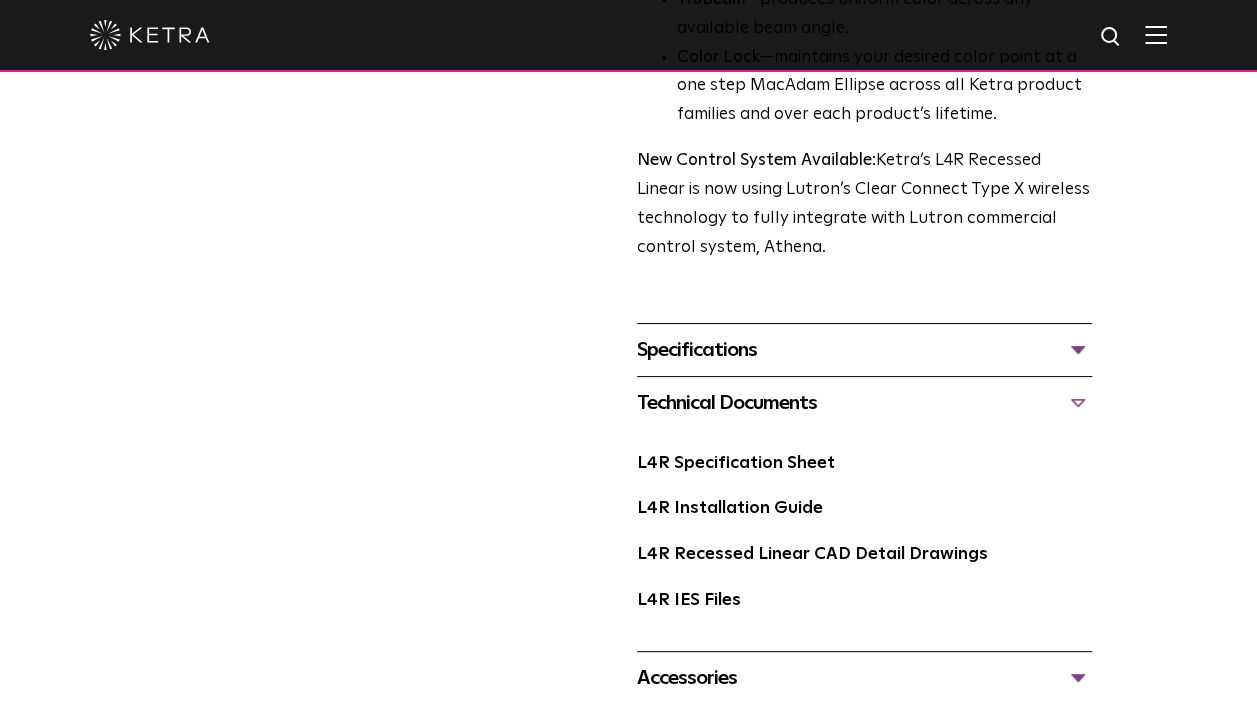 scroll, scrollTop: 755, scrollLeft: 0, axis: vertical 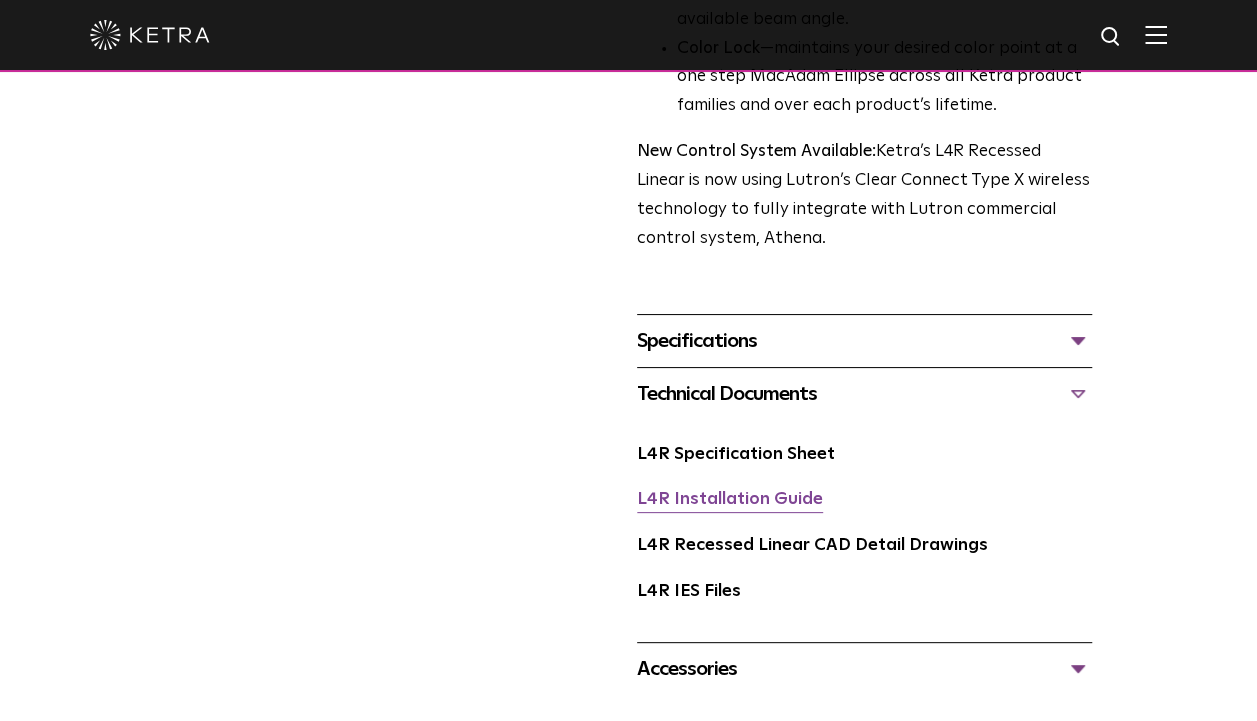 click on "L4R Installation Guide" at bounding box center (730, 499) 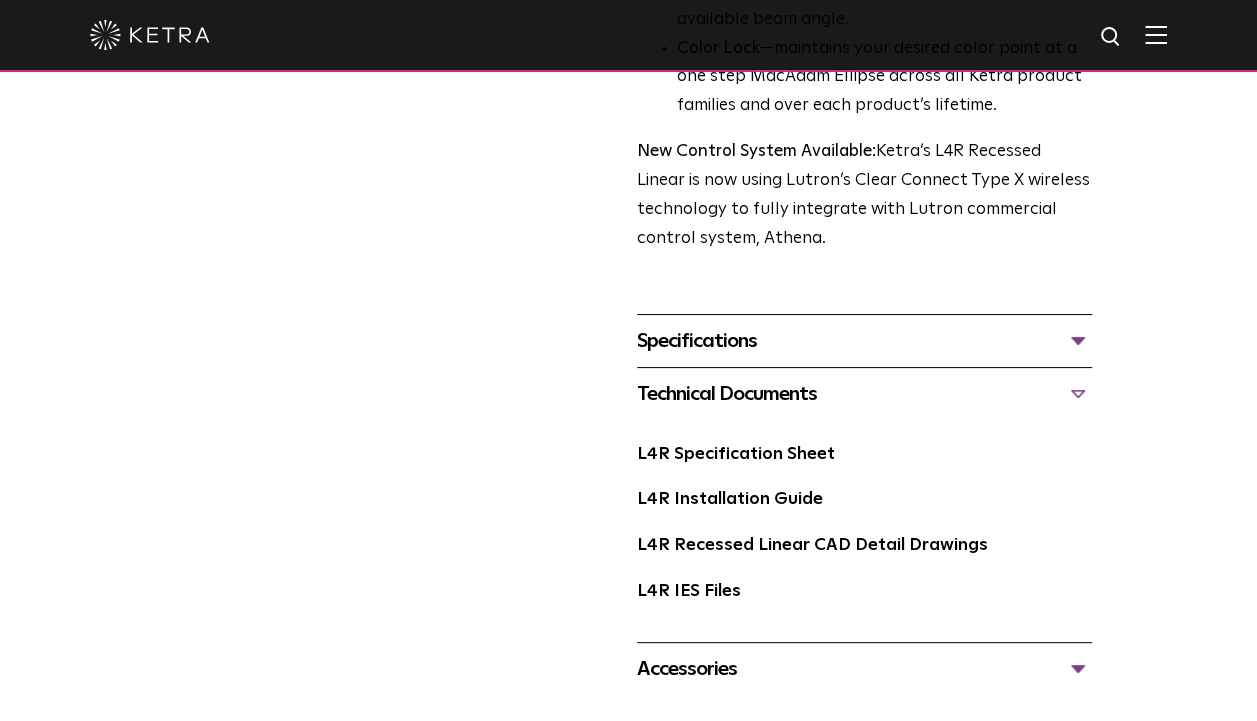 scroll, scrollTop: 0, scrollLeft: 0, axis: both 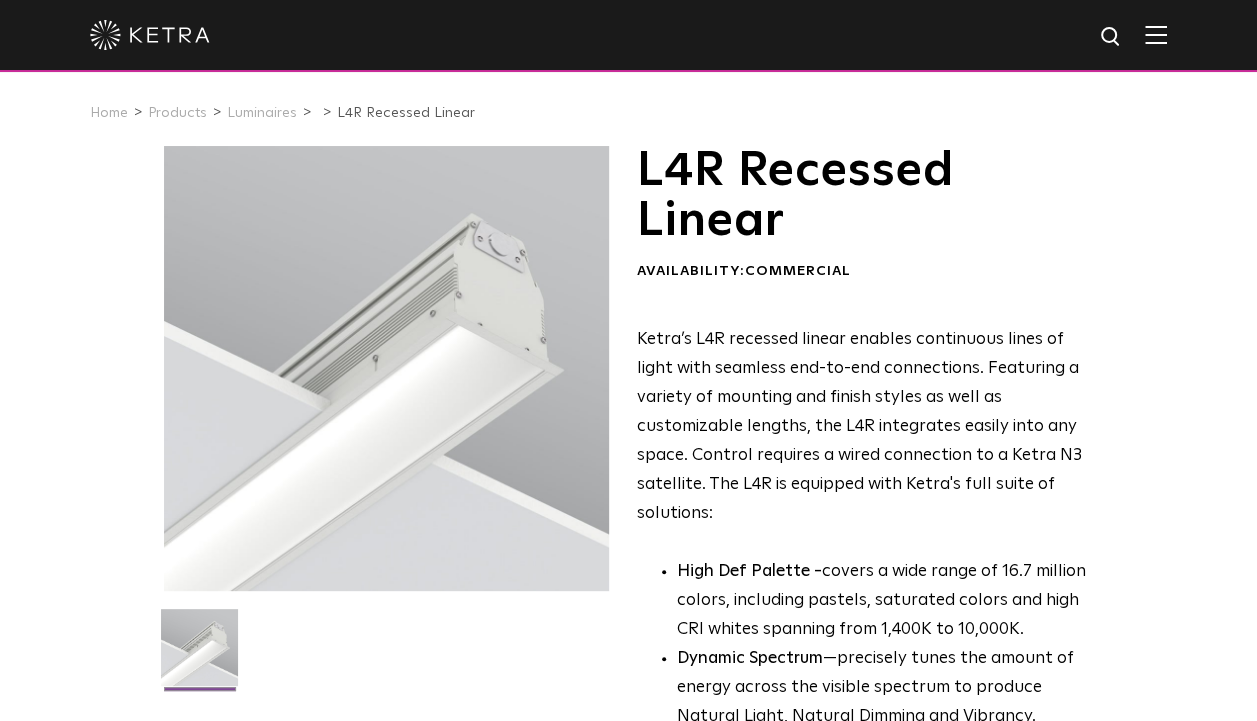 click at bounding box center [1111, 37] 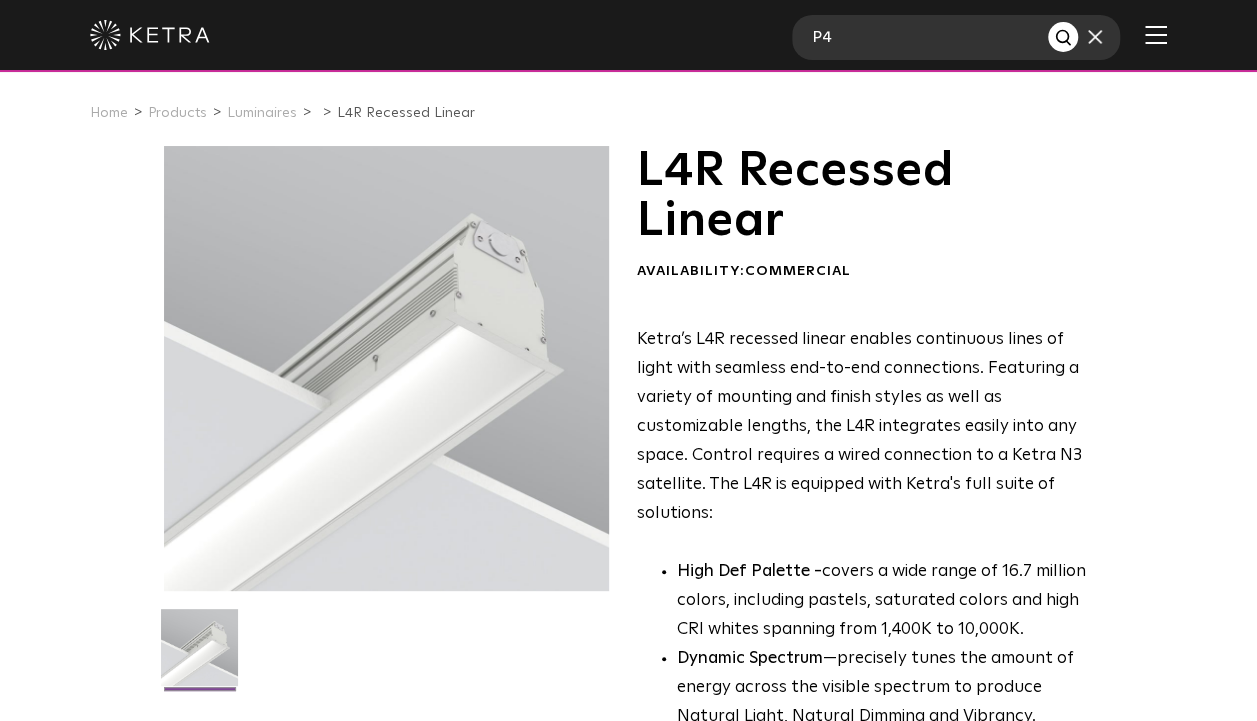 type on "P4" 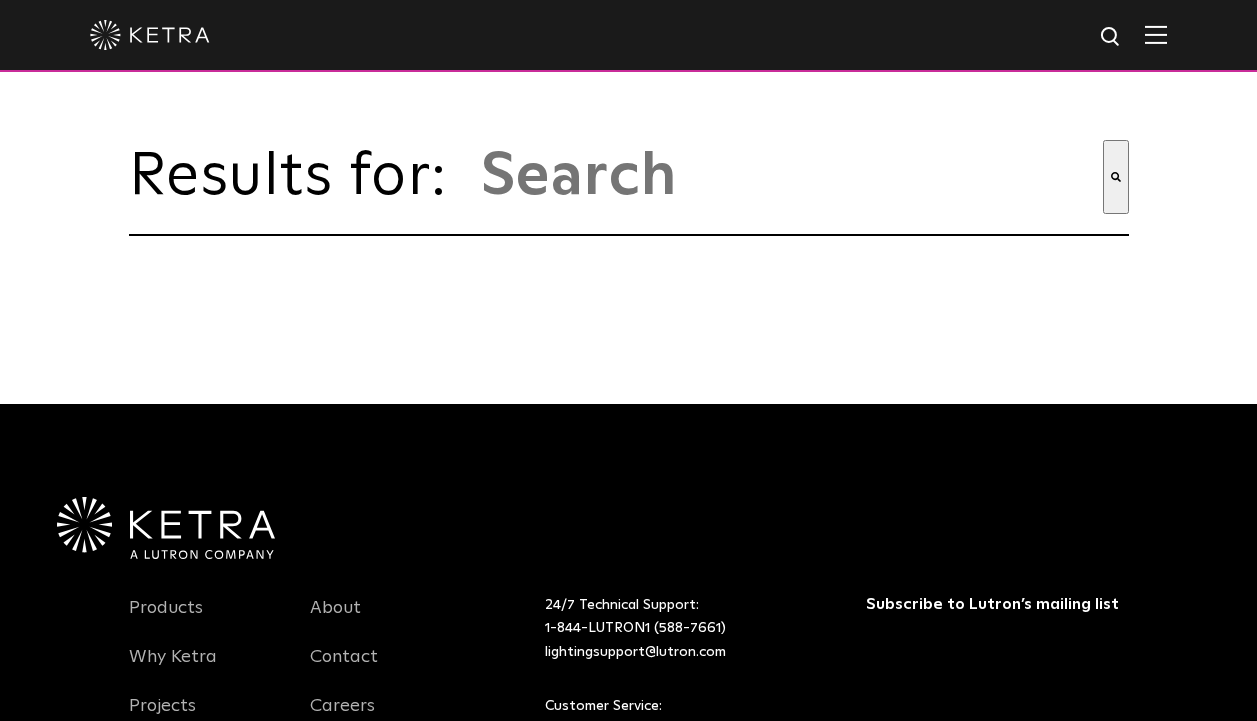 type on "p4" 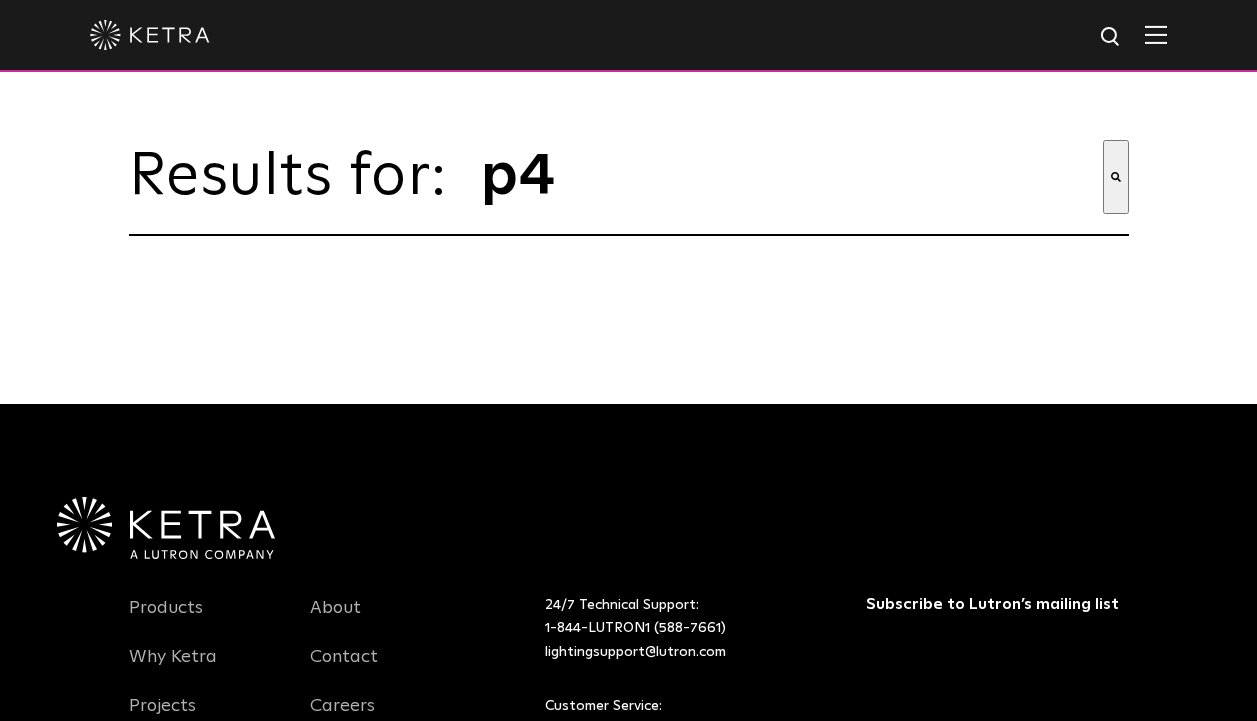 scroll, scrollTop: 0, scrollLeft: 0, axis: both 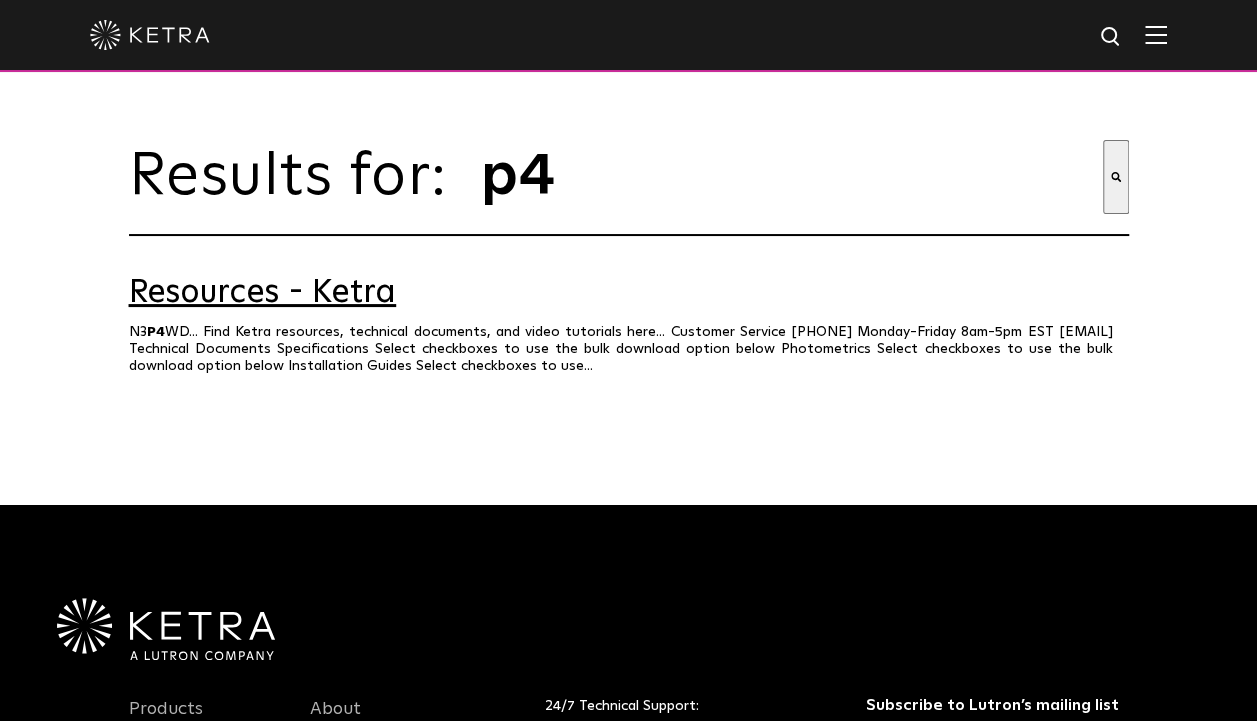 click on "Resources - Ketra" at bounding box center (629, 293) 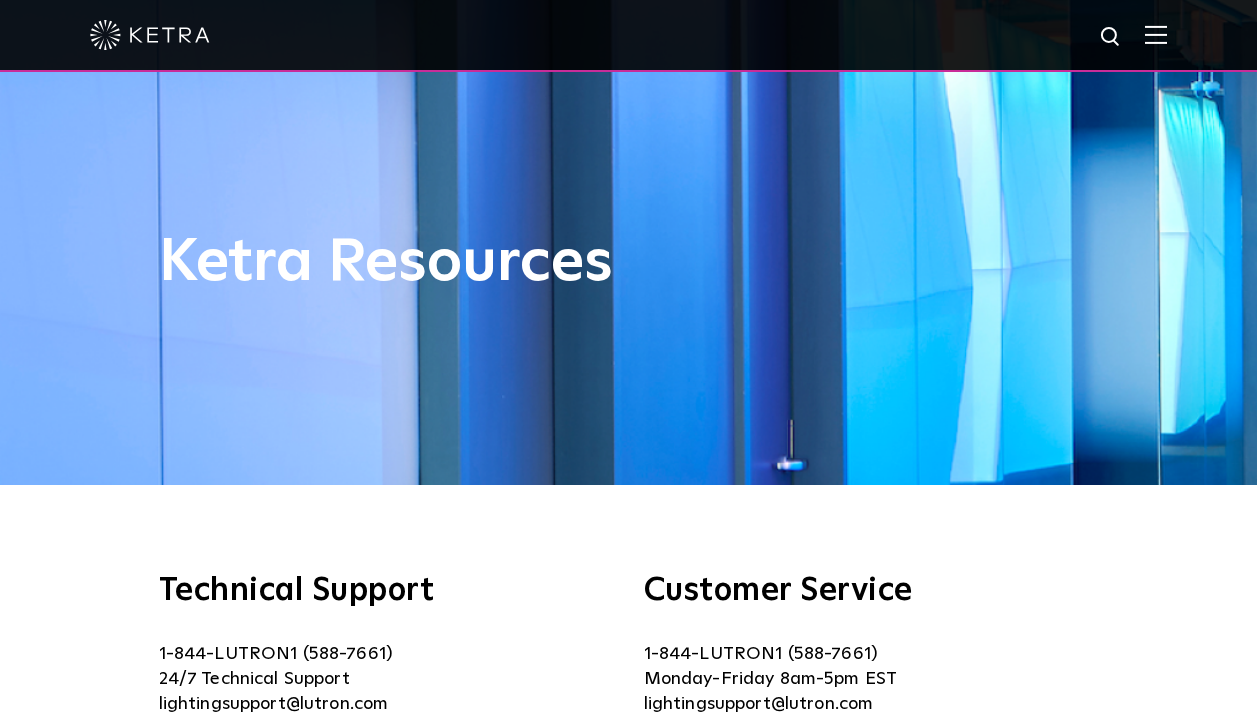 scroll, scrollTop: 0, scrollLeft: 0, axis: both 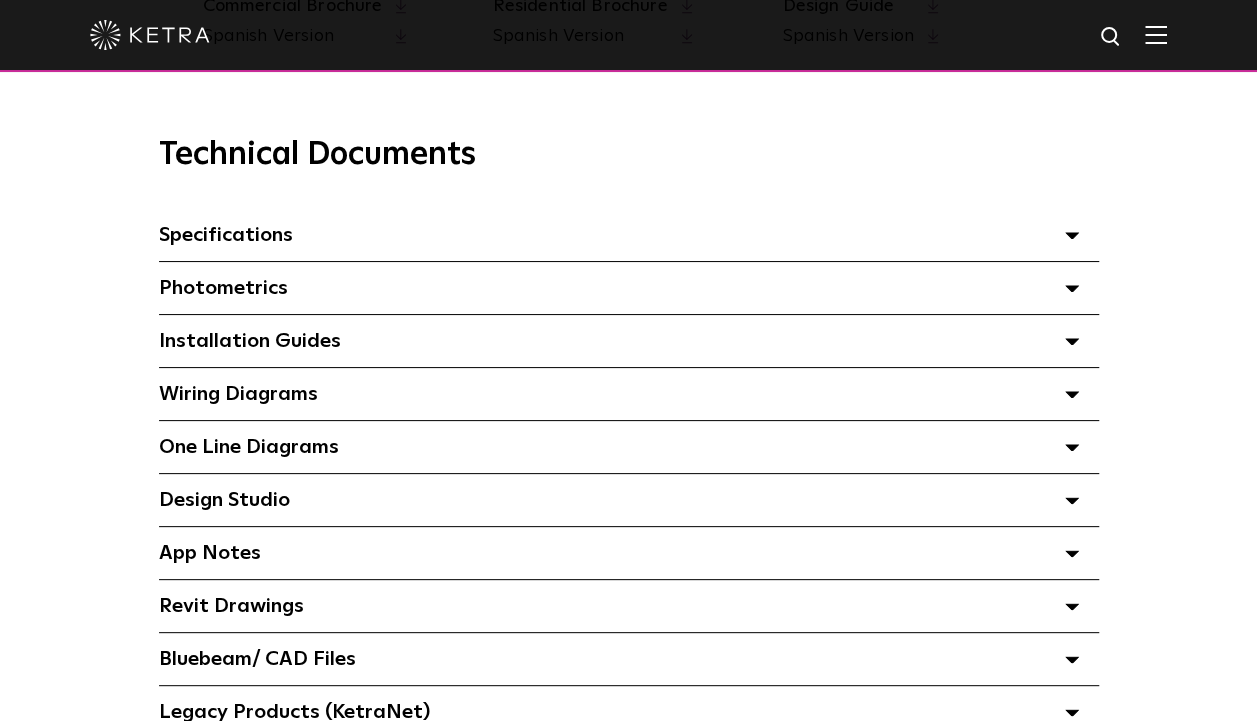 click on "Specifications  Select checkboxes to use the bulk download option below" at bounding box center [226, 235] 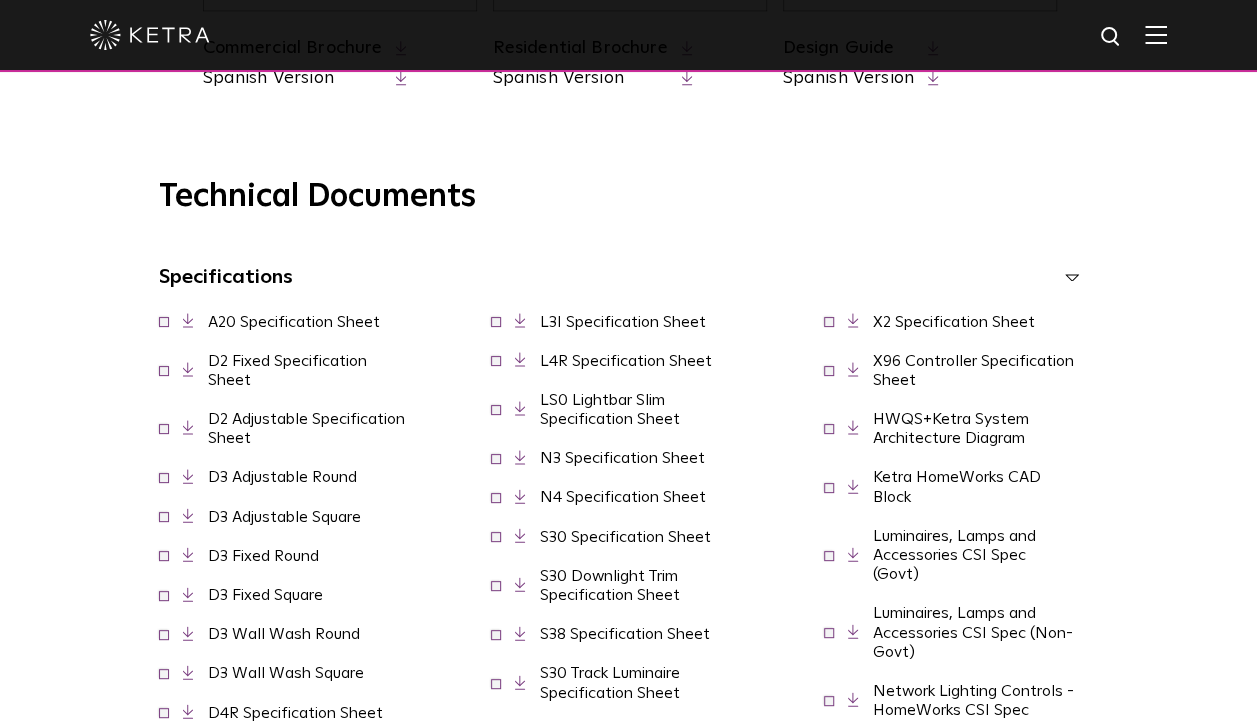 scroll, scrollTop: 1286, scrollLeft: 0, axis: vertical 